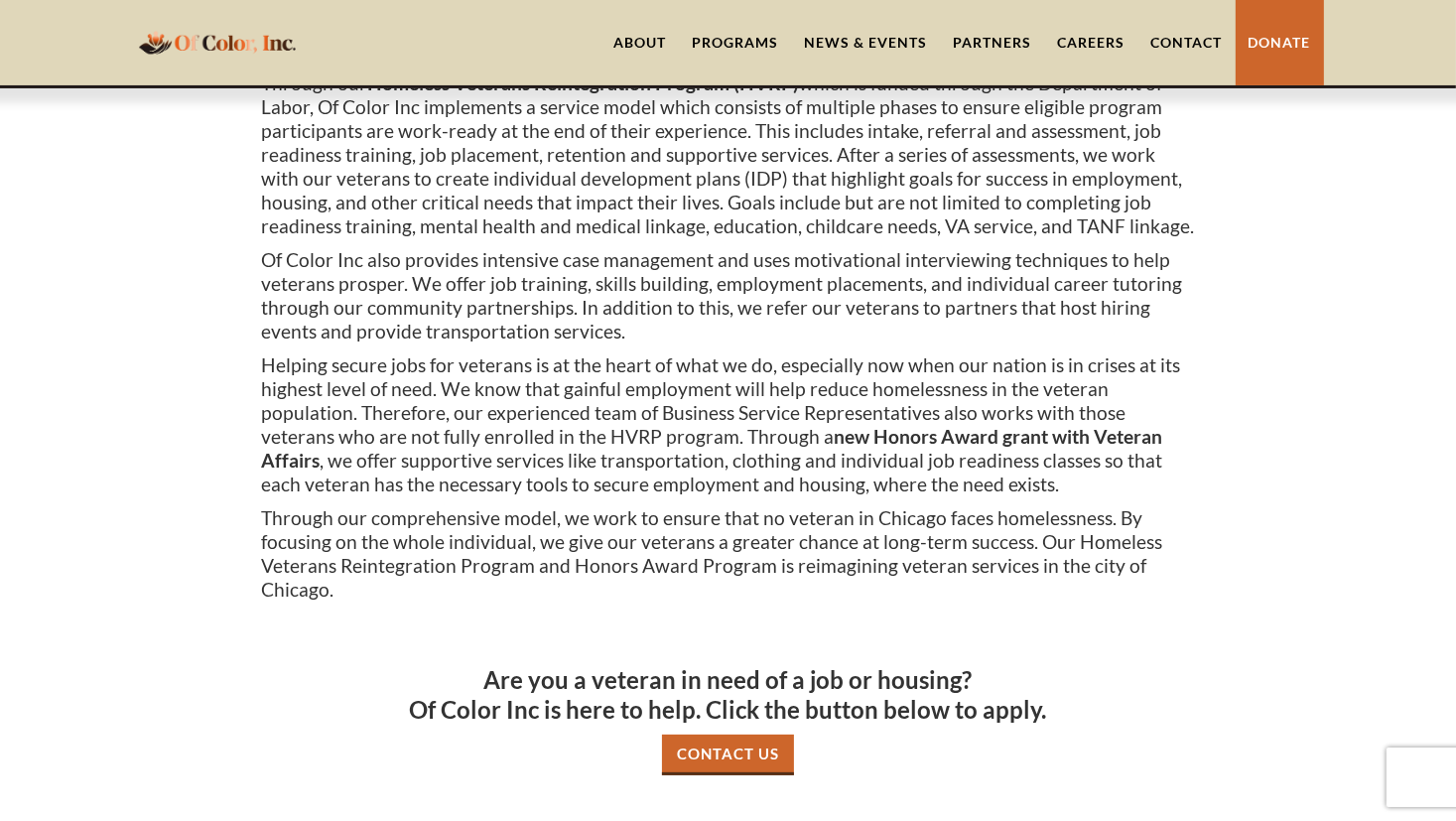 scroll, scrollTop: 0, scrollLeft: 0, axis: both 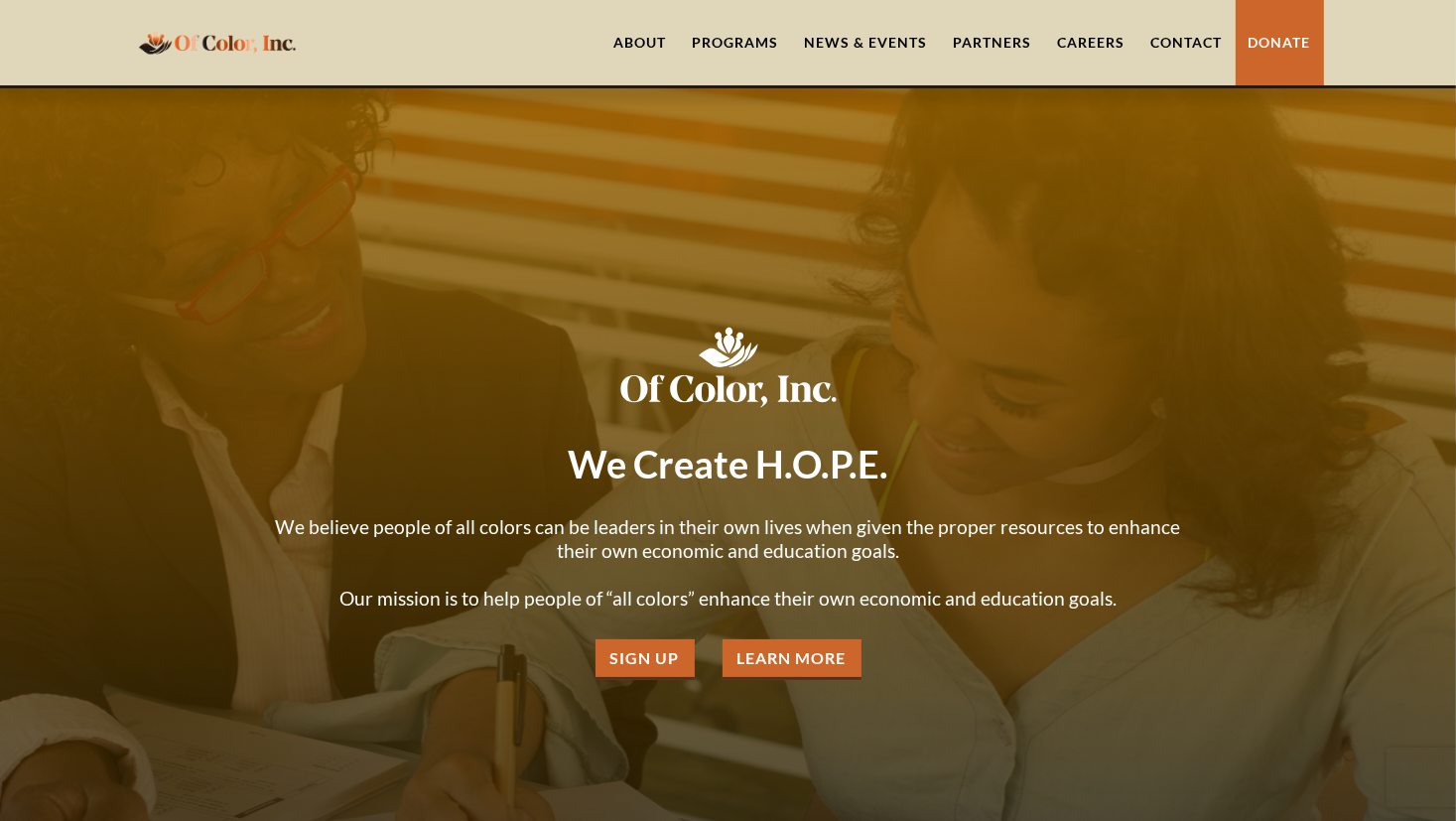 click on "Contact" at bounding box center (1187, 43) 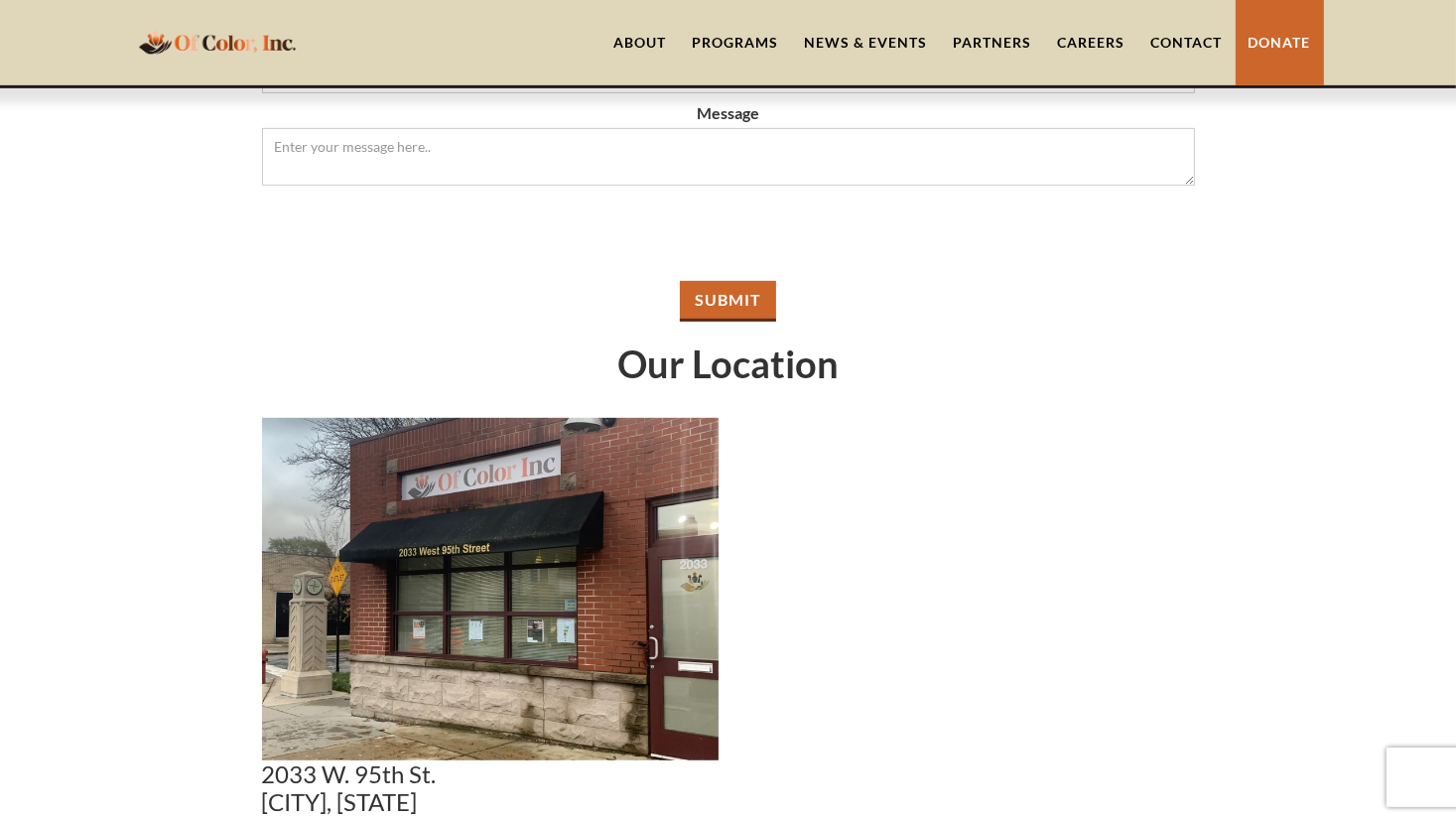 scroll, scrollTop: 792, scrollLeft: 0, axis: vertical 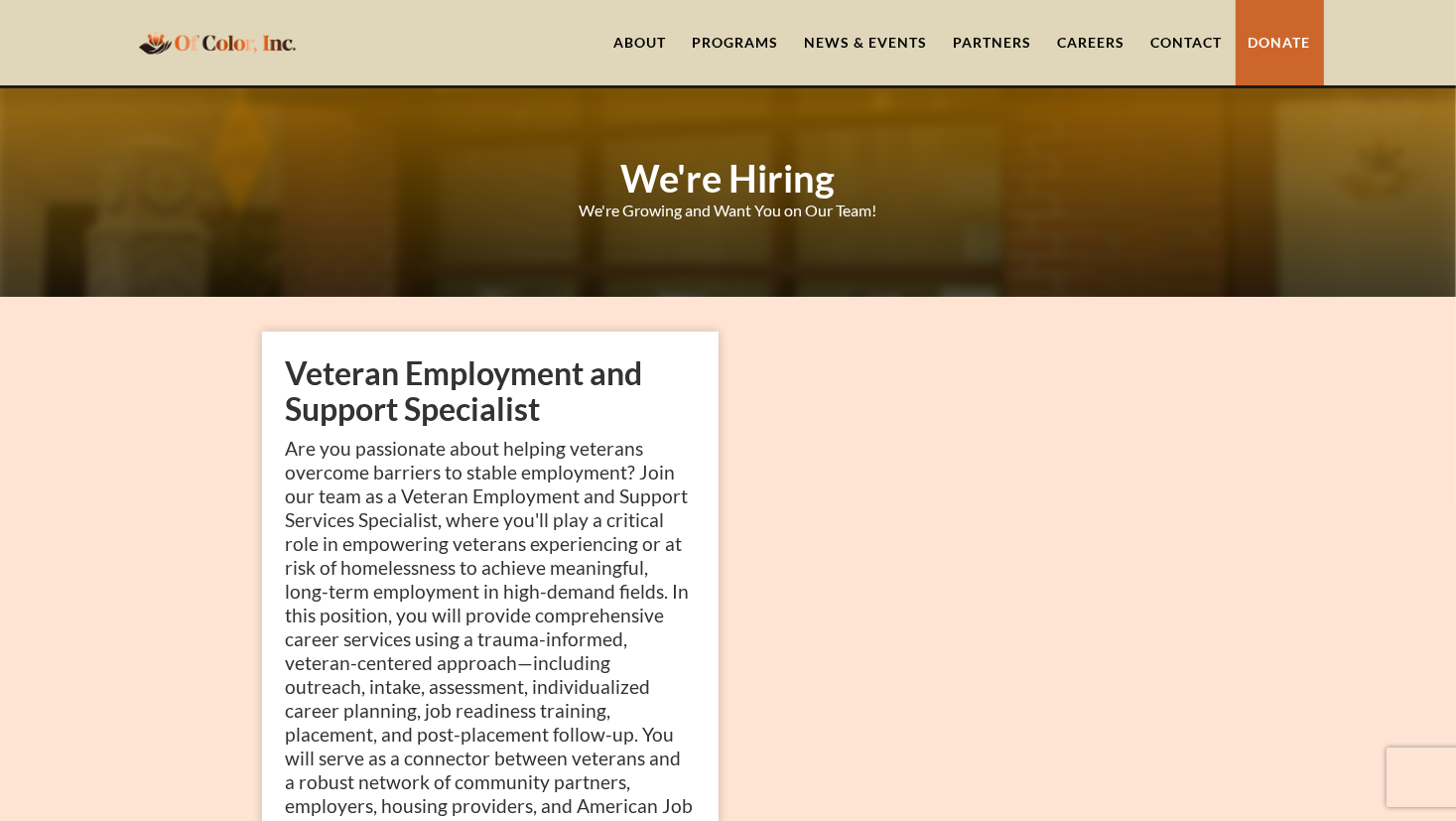 click on "About" at bounding box center [640, 43] 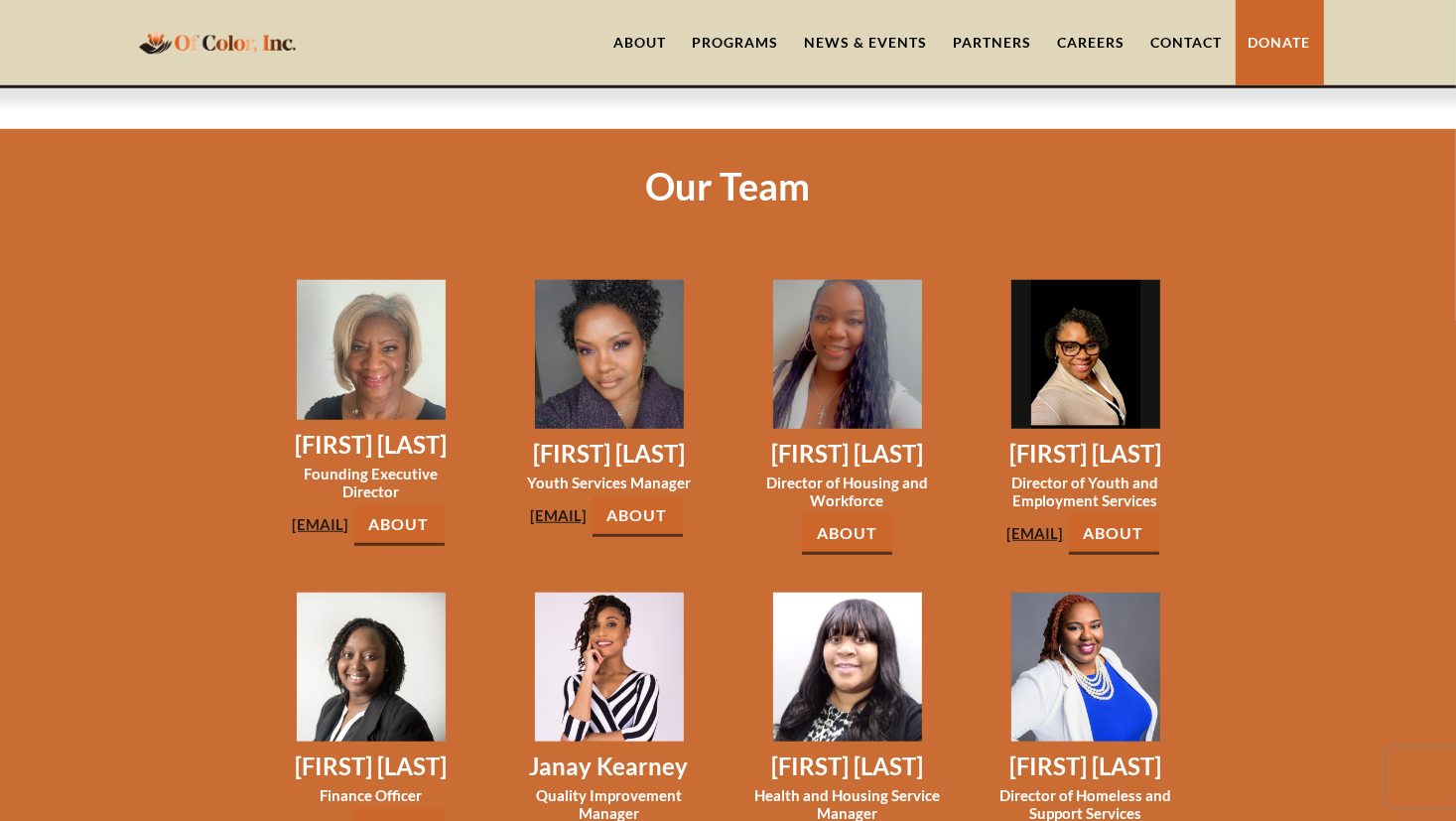 scroll, scrollTop: 1453, scrollLeft: 0, axis: vertical 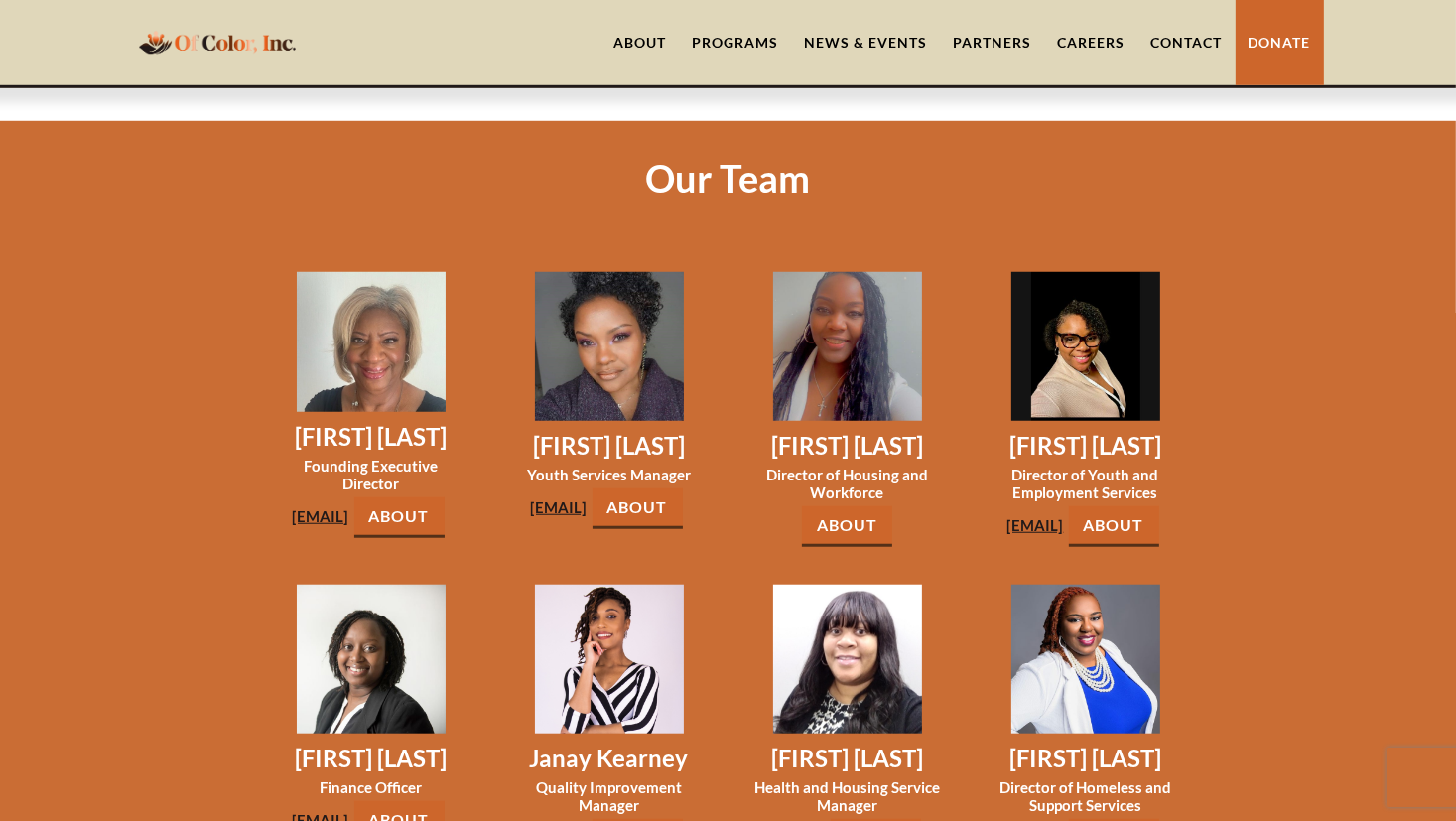 click on "About" at bounding box center (399, 517) 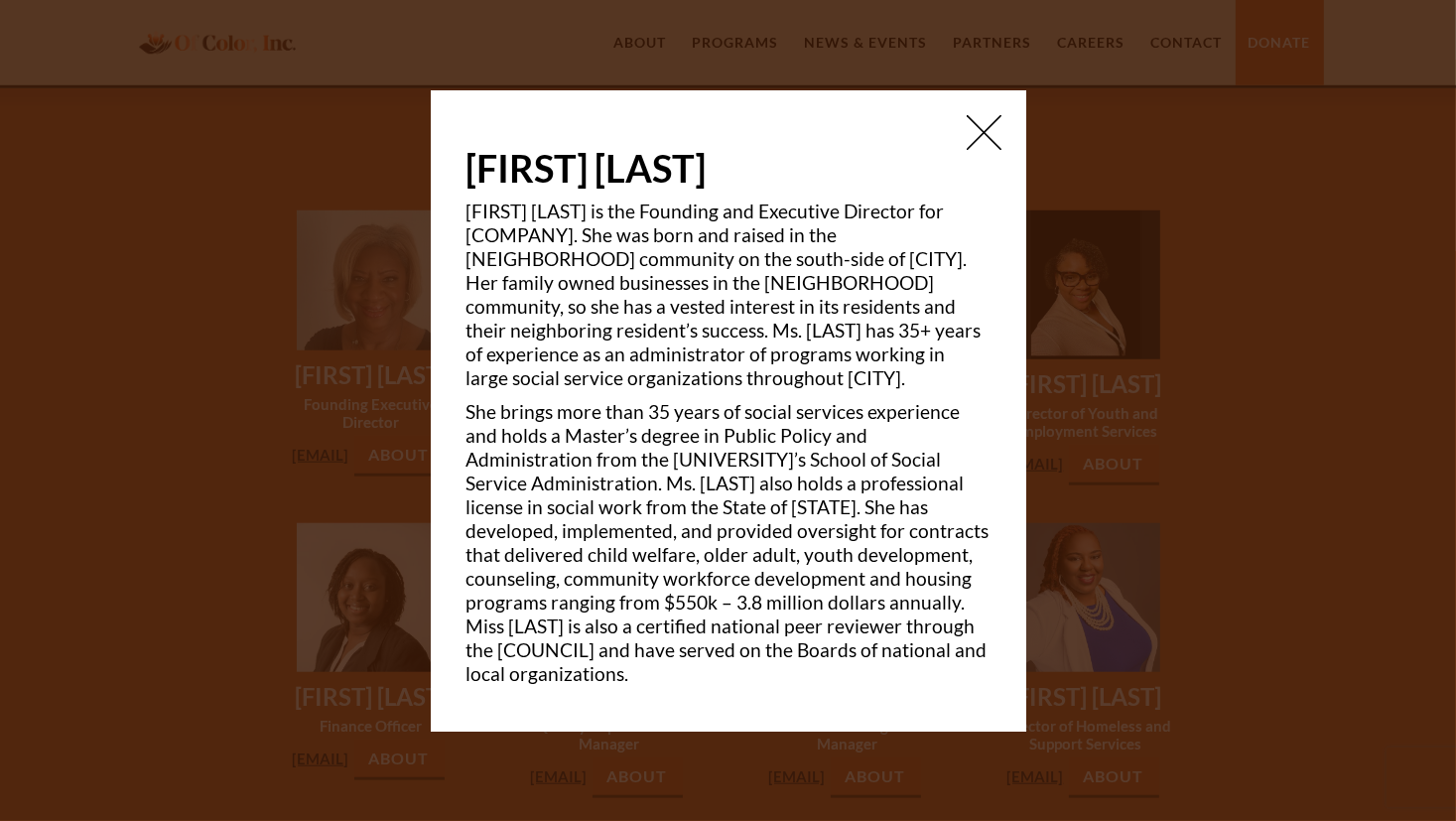 scroll, scrollTop: 1513, scrollLeft: 0, axis: vertical 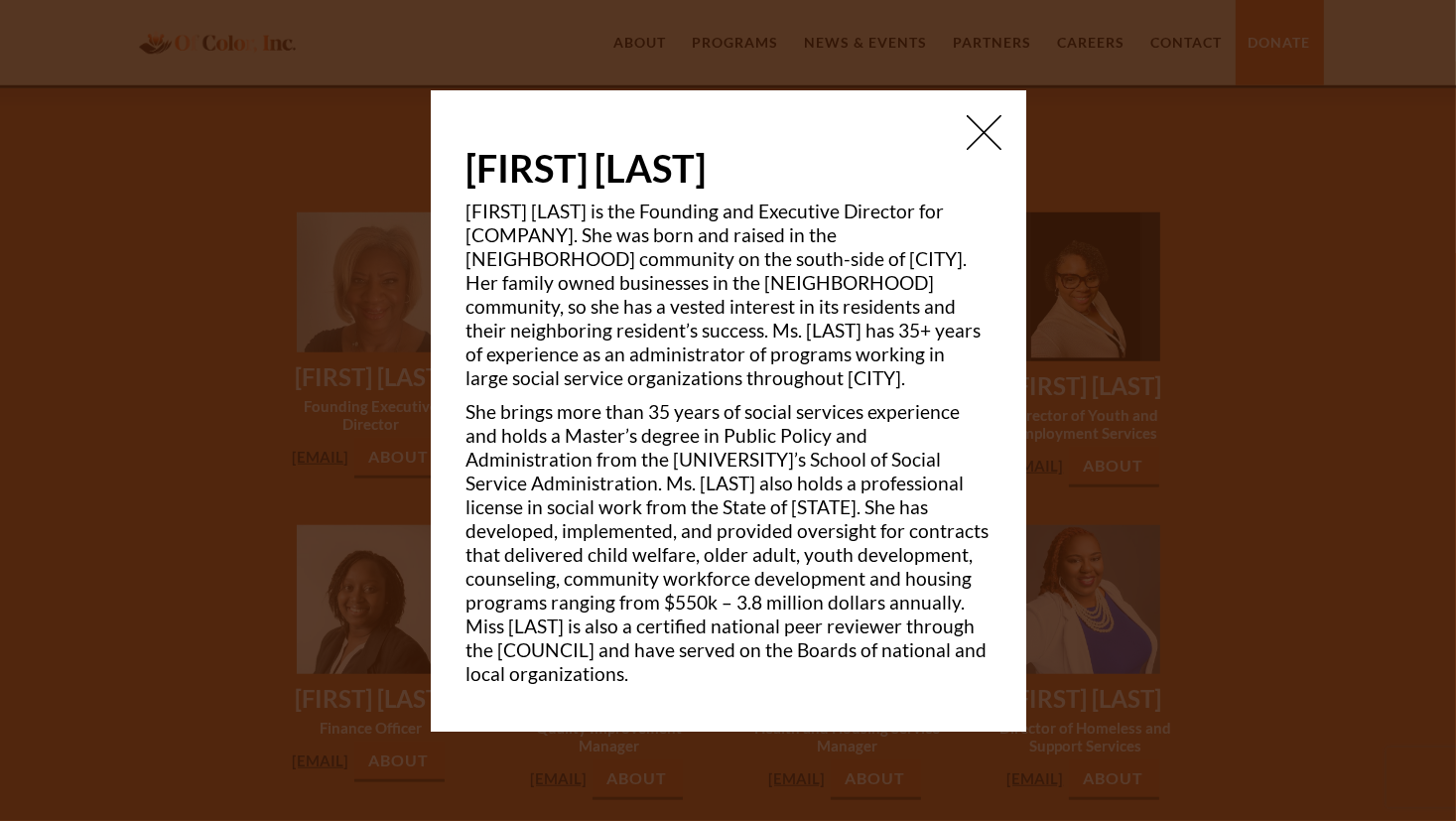 click at bounding box center (984, 132) 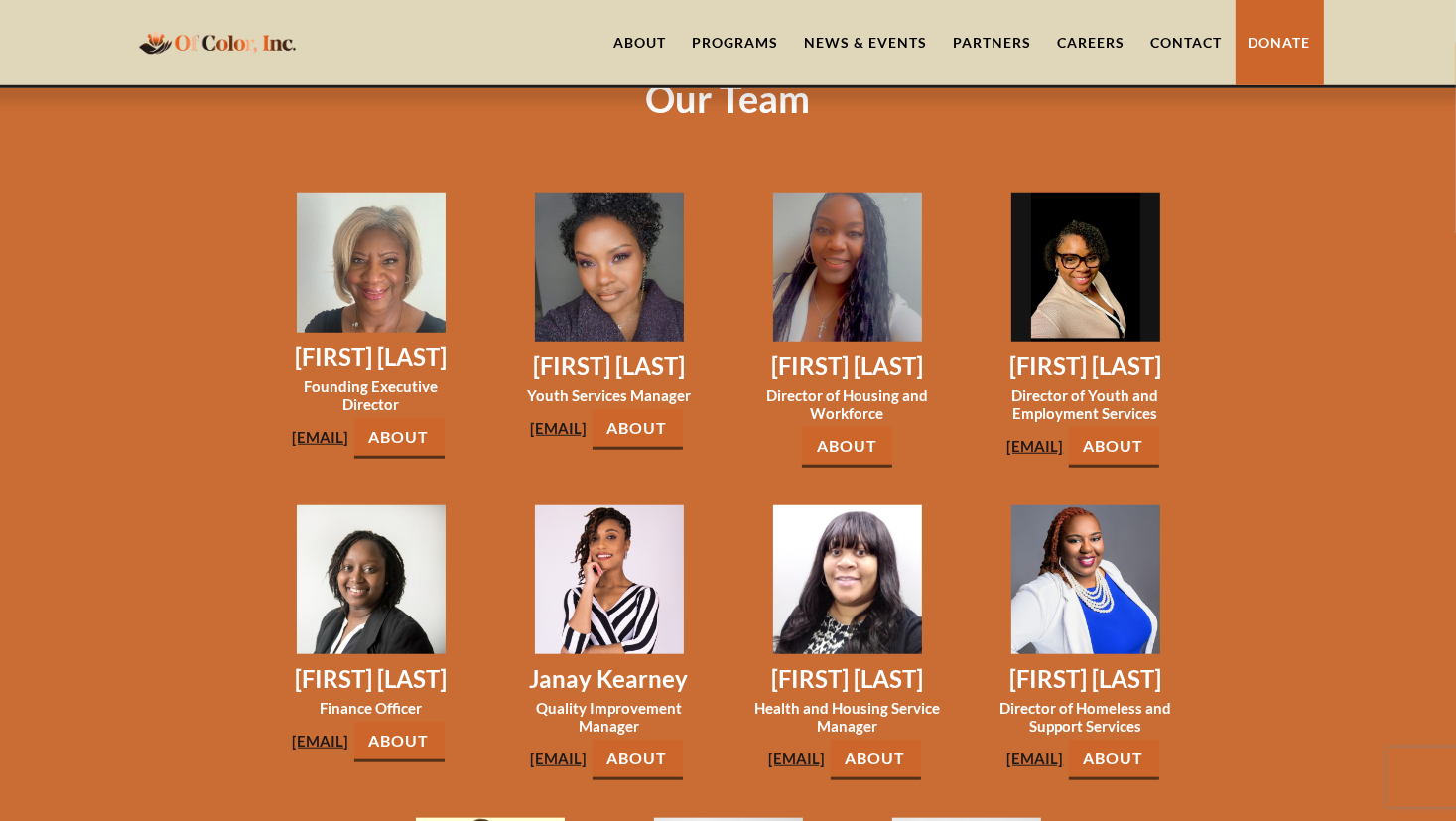 scroll, scrollTop: 1529, scrollLeft: 0, axis: vertical 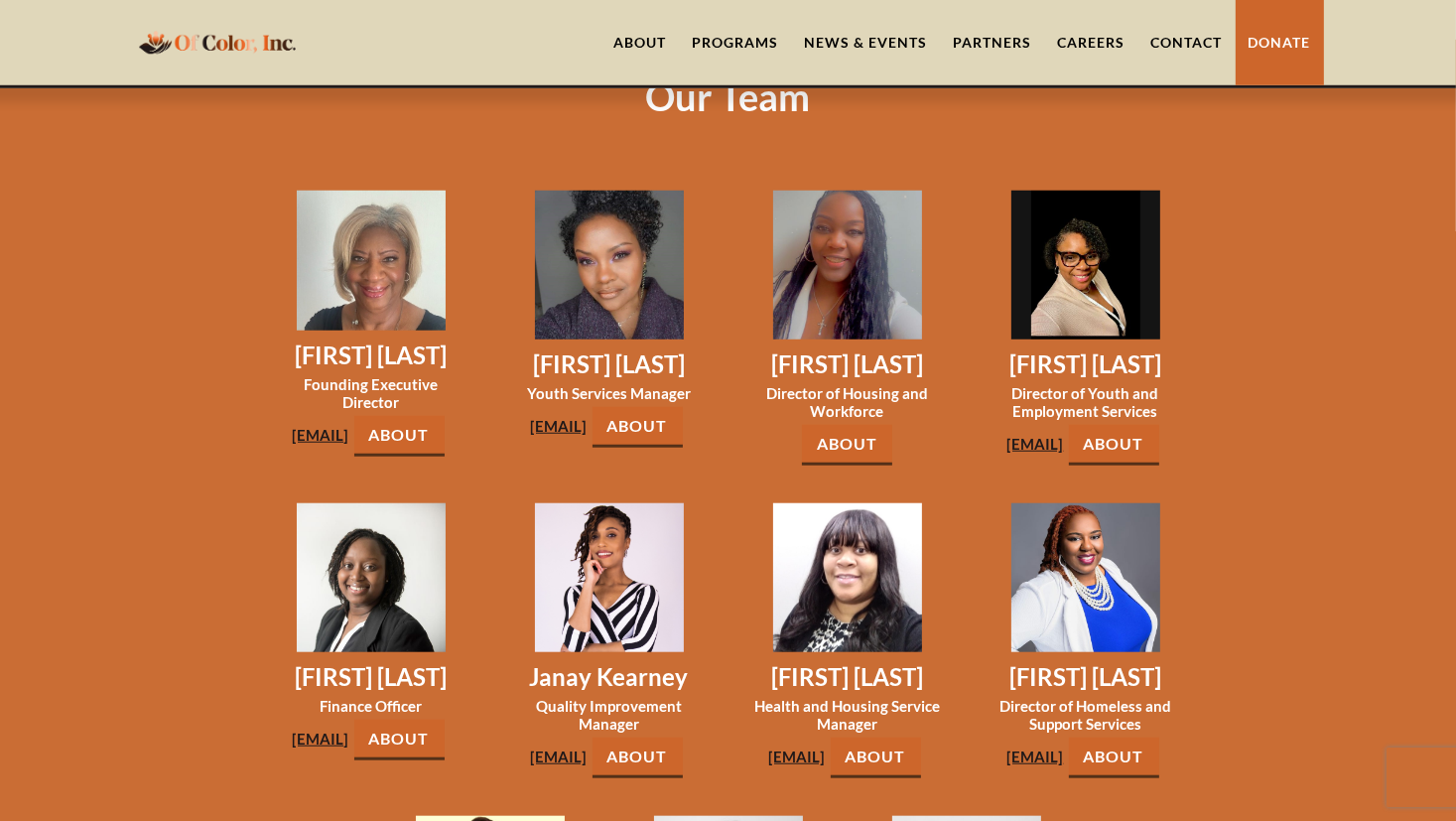 click on "About" at bounding box center [847, 445] 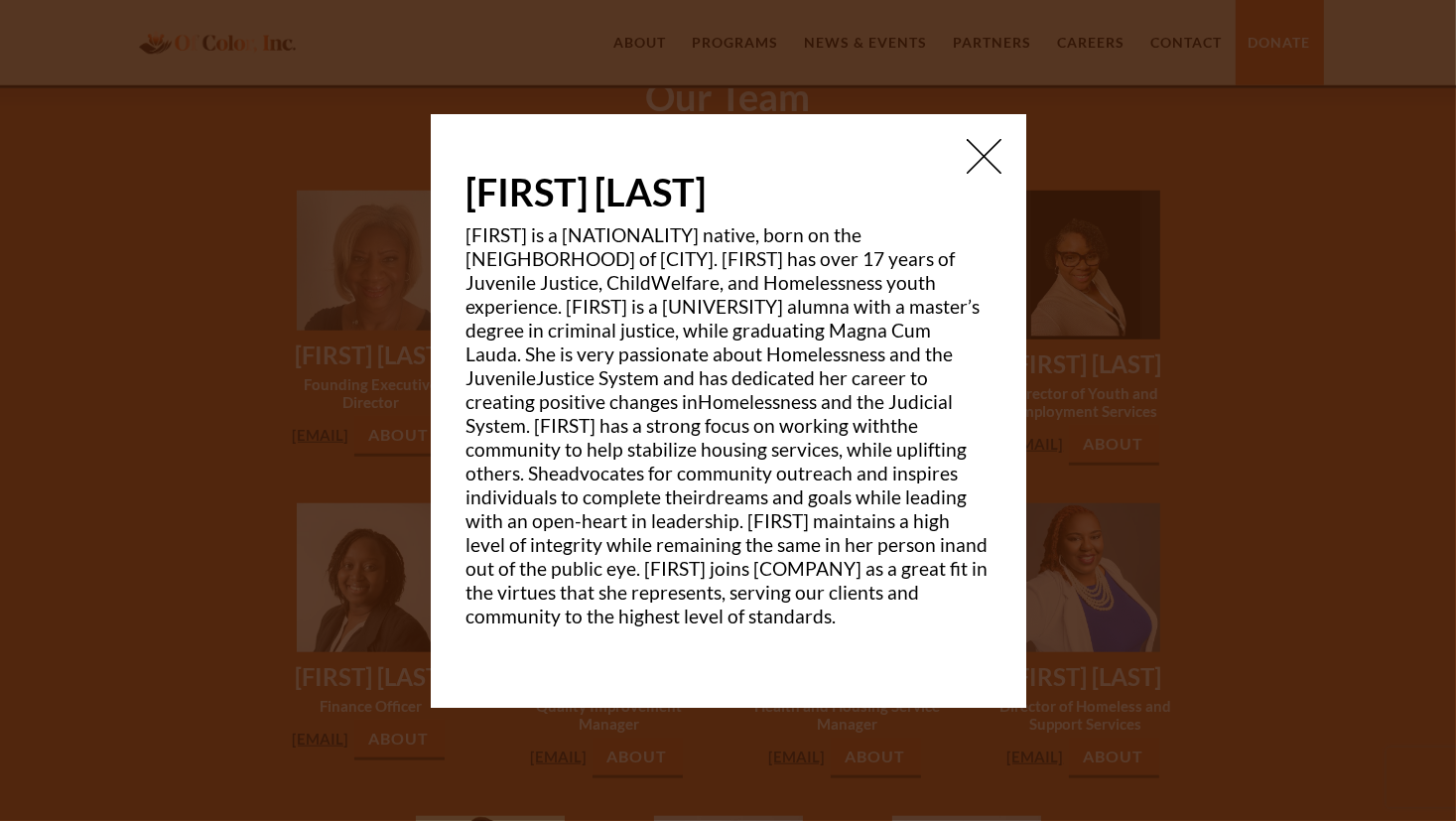 click at bounding box center (984, 156) 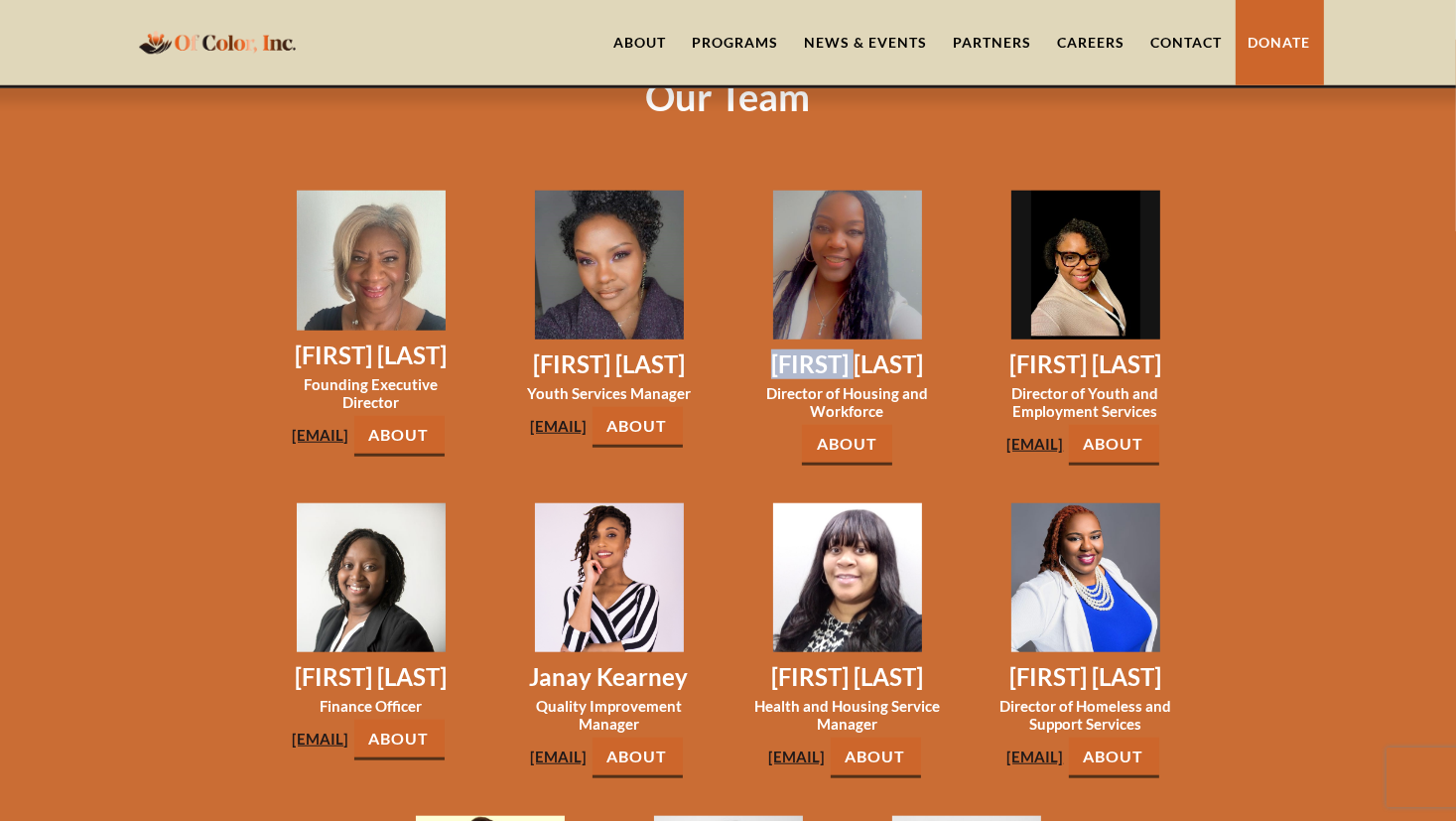 drag, startPoint x: 754, startPoint y: 317, endPoint x: 858, endPoint y: 308, distance: 104.388697 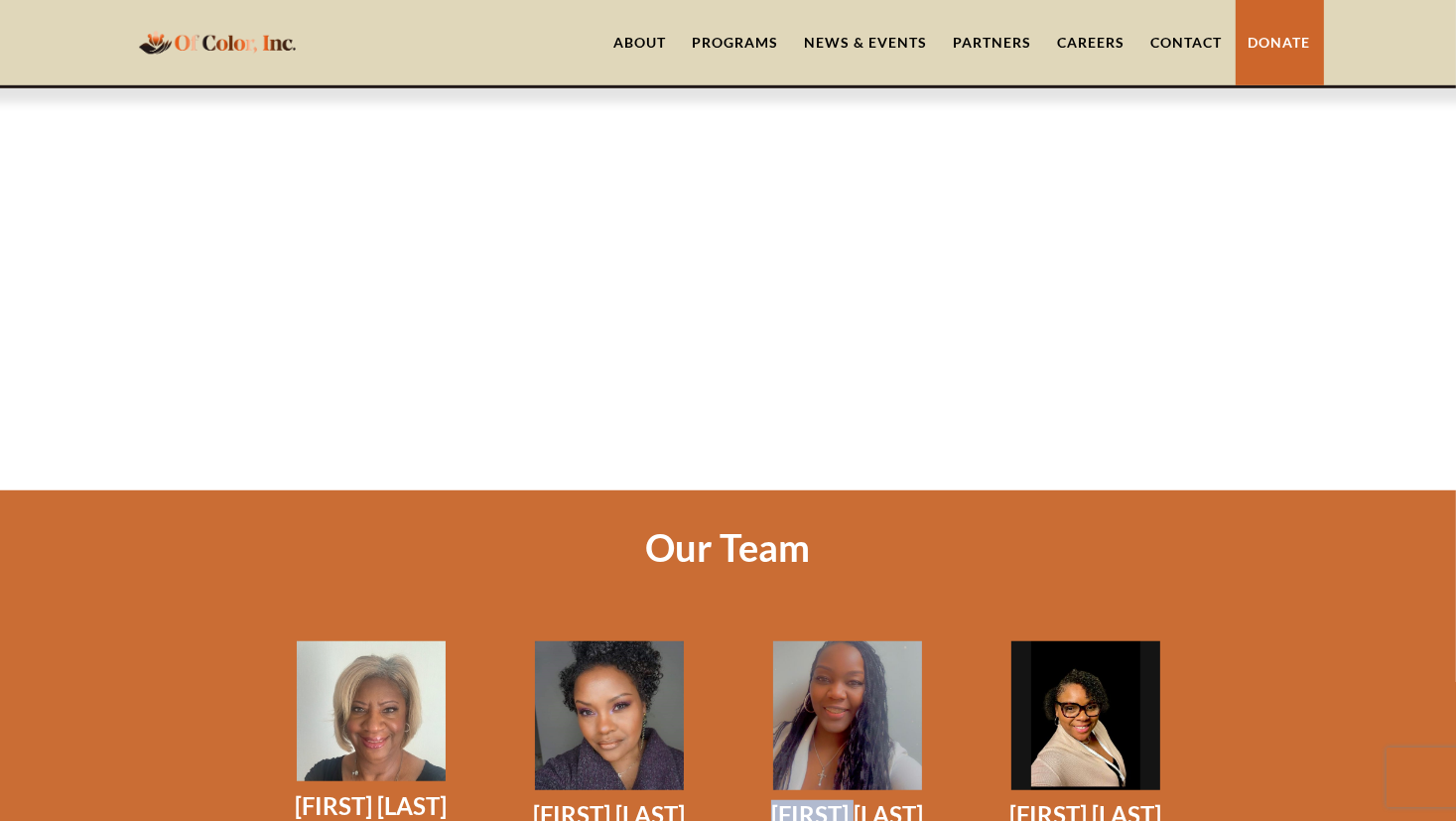 scroll, scrollTop: 1082, scrollLeft: 0, axis: vertical 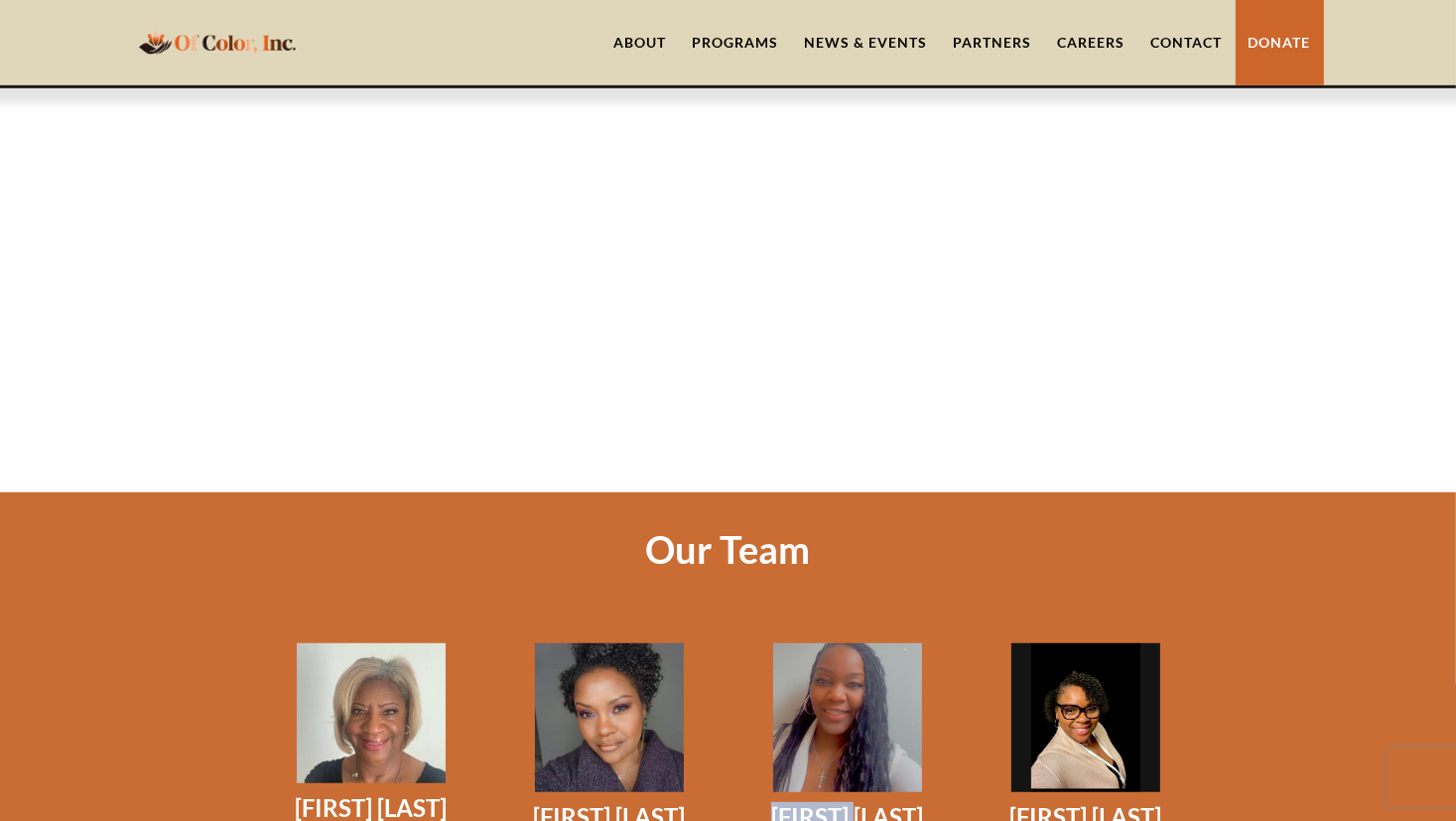 click on "Programs" at bounding box center (735, 43) 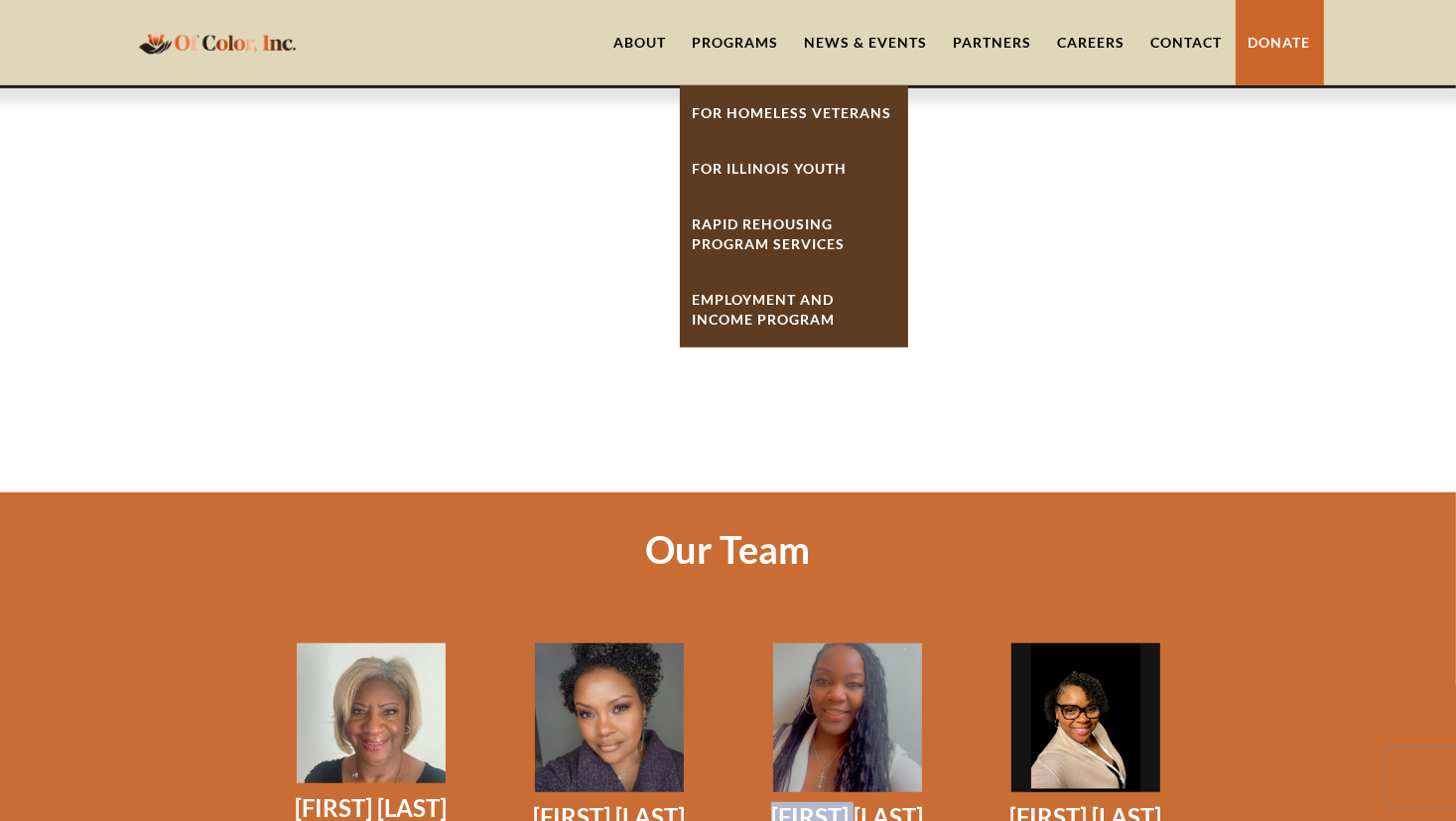 click on "Employment And Income Program" at bounding box center (794, 310) 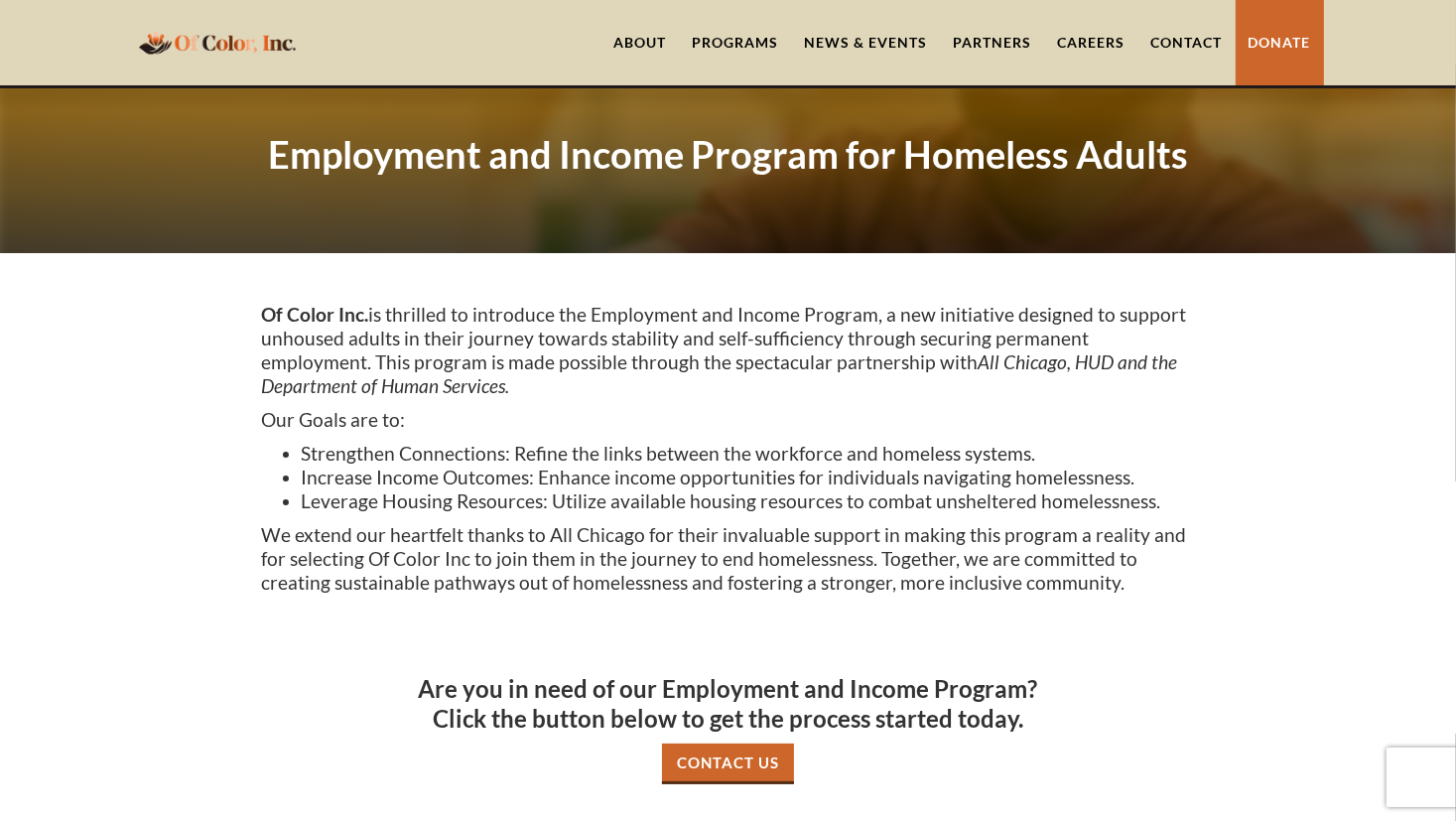 scroll, scrollTop: 0, scrollLeft: 0, axis: both 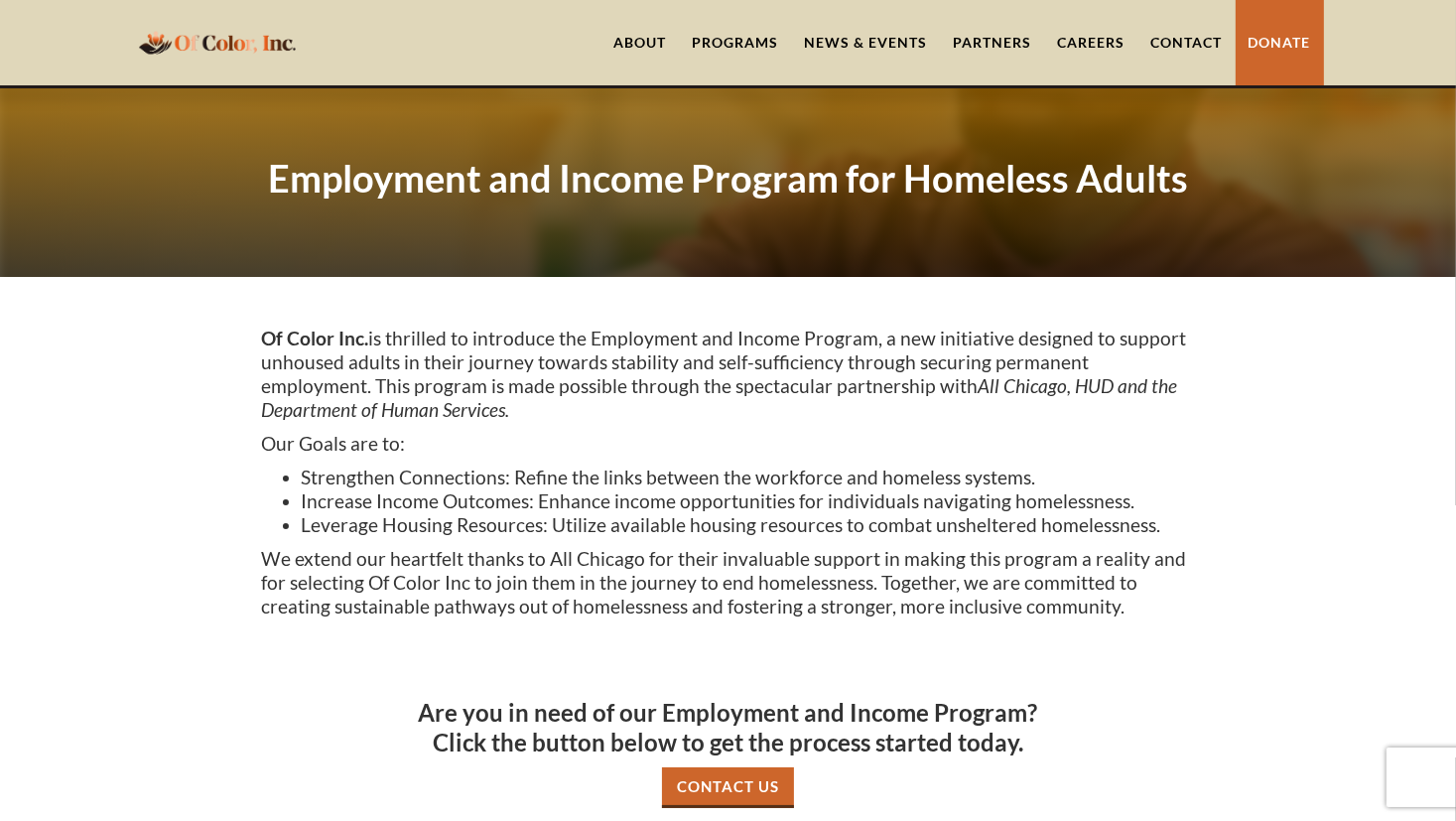 click on "About" at bounding box center [640, 43] 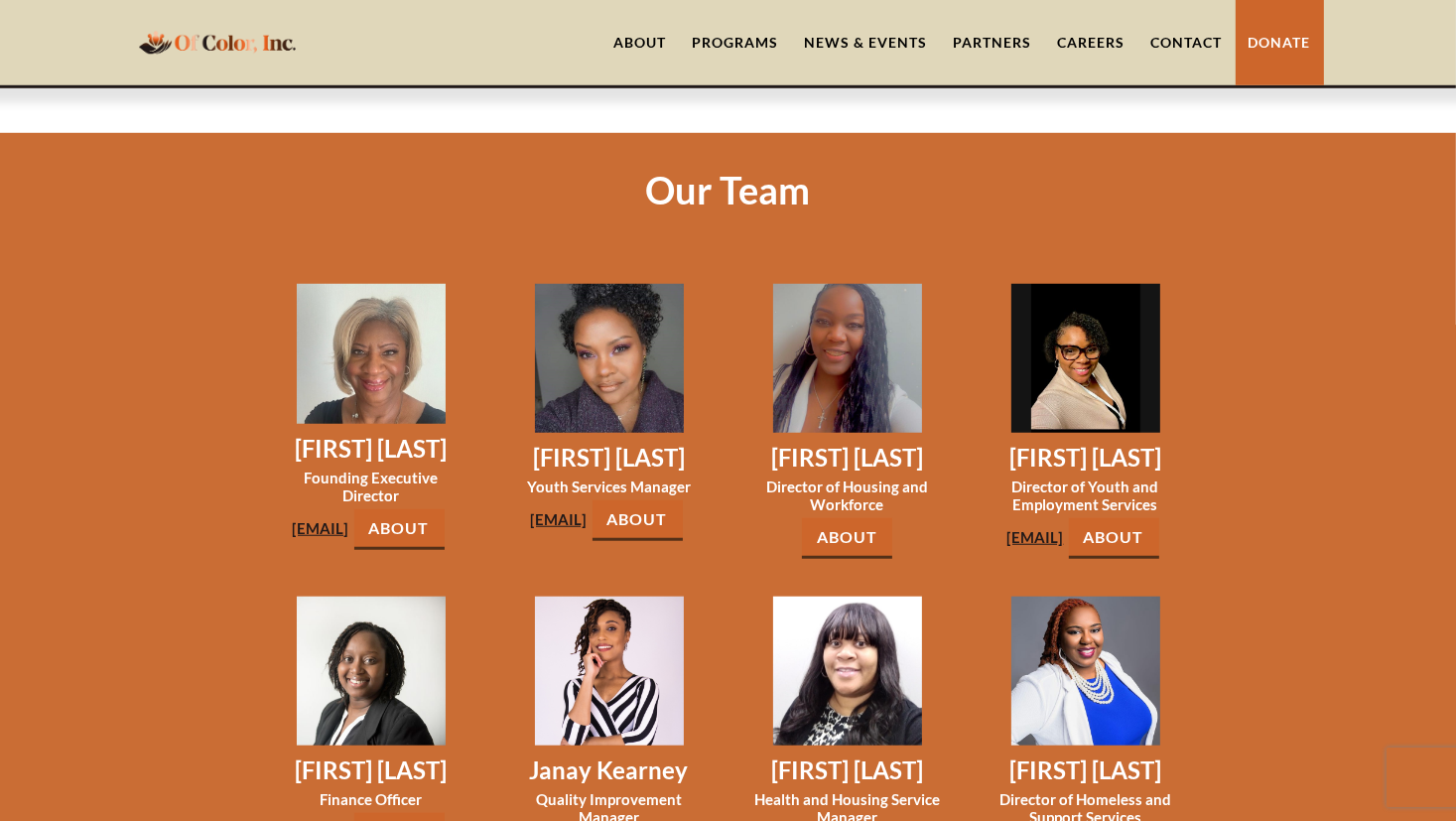 scroll, scrollTop: 1441, scrollLeft: 0, axis: vertical 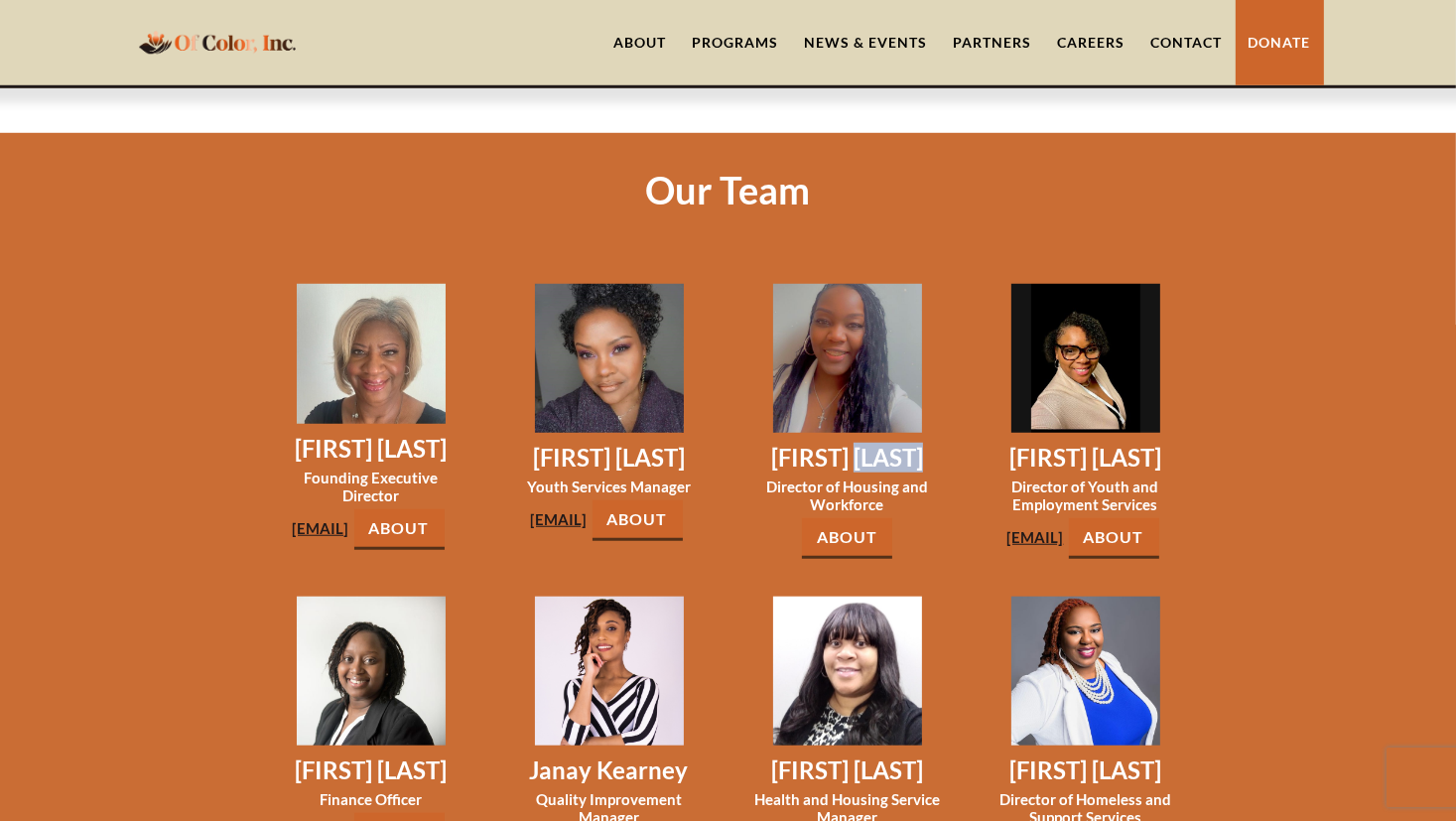 drag, startPoint x: 924, startPoint y: 410, endPoint x: 864, endPoint y: 404, distance: 60.299254 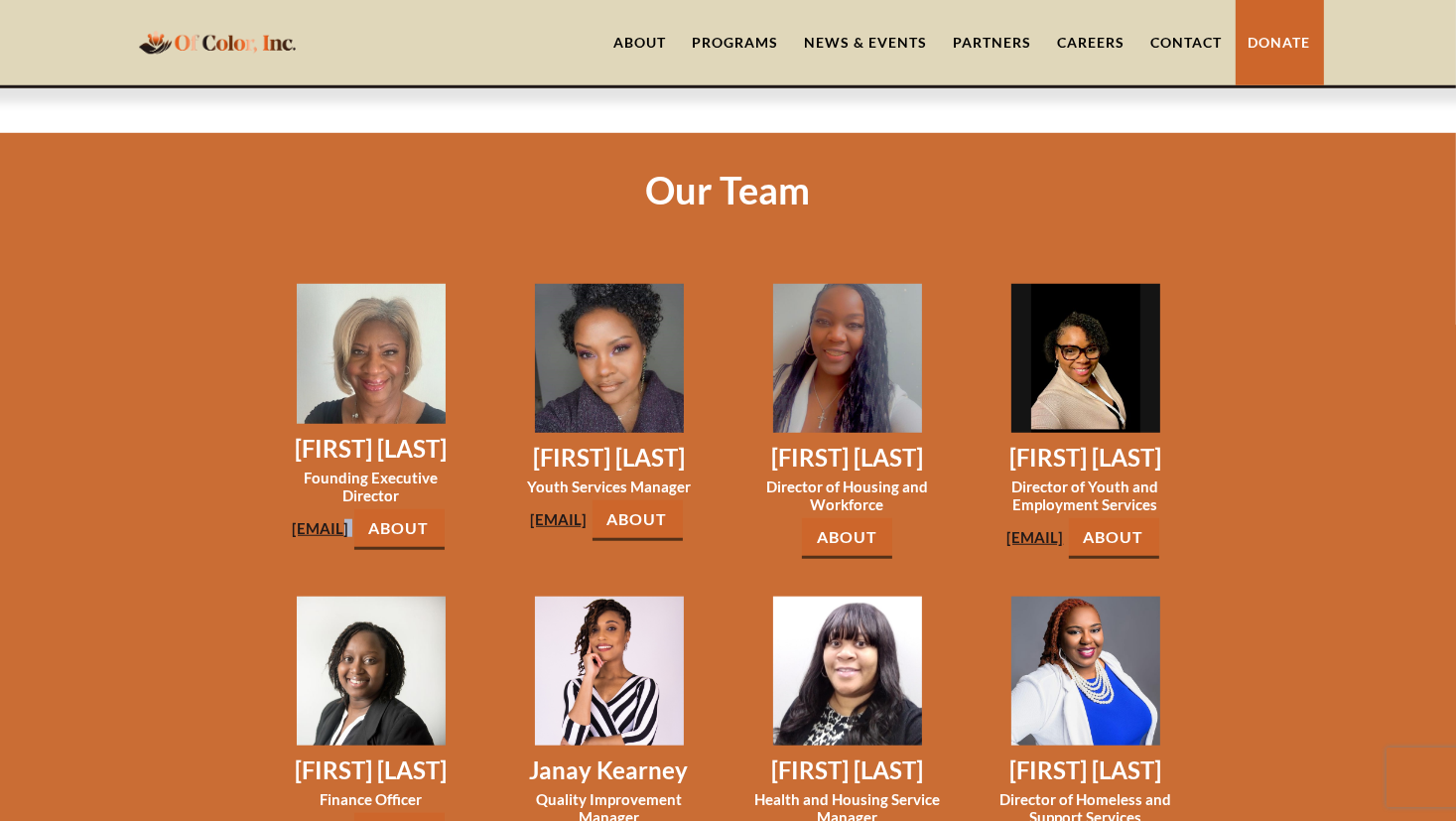 drag, startPoint x: 463, startPoint y: 454, endPoint x: 342, endPoint y: 452, distance: 121.016528 